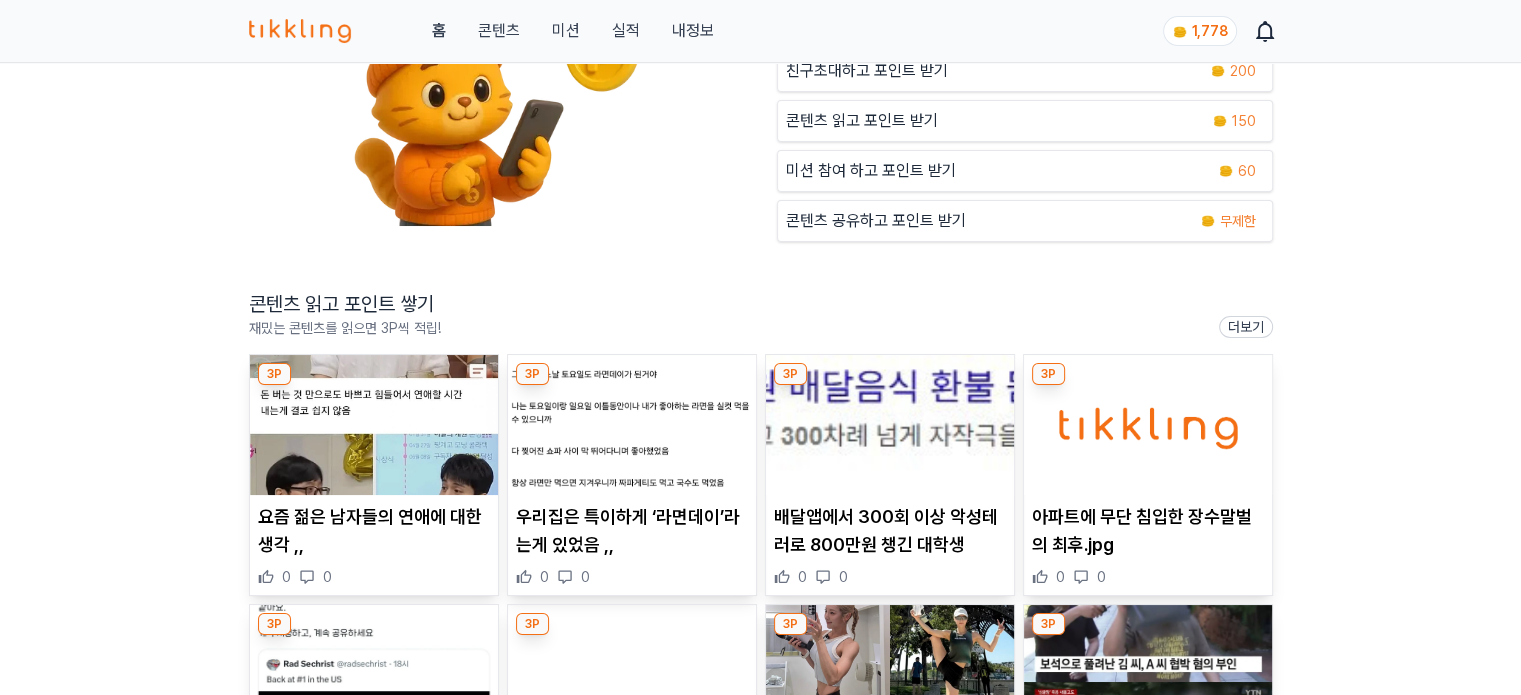 scroll, scrollTop: 300, scrollLeft: 0, axis: vertical 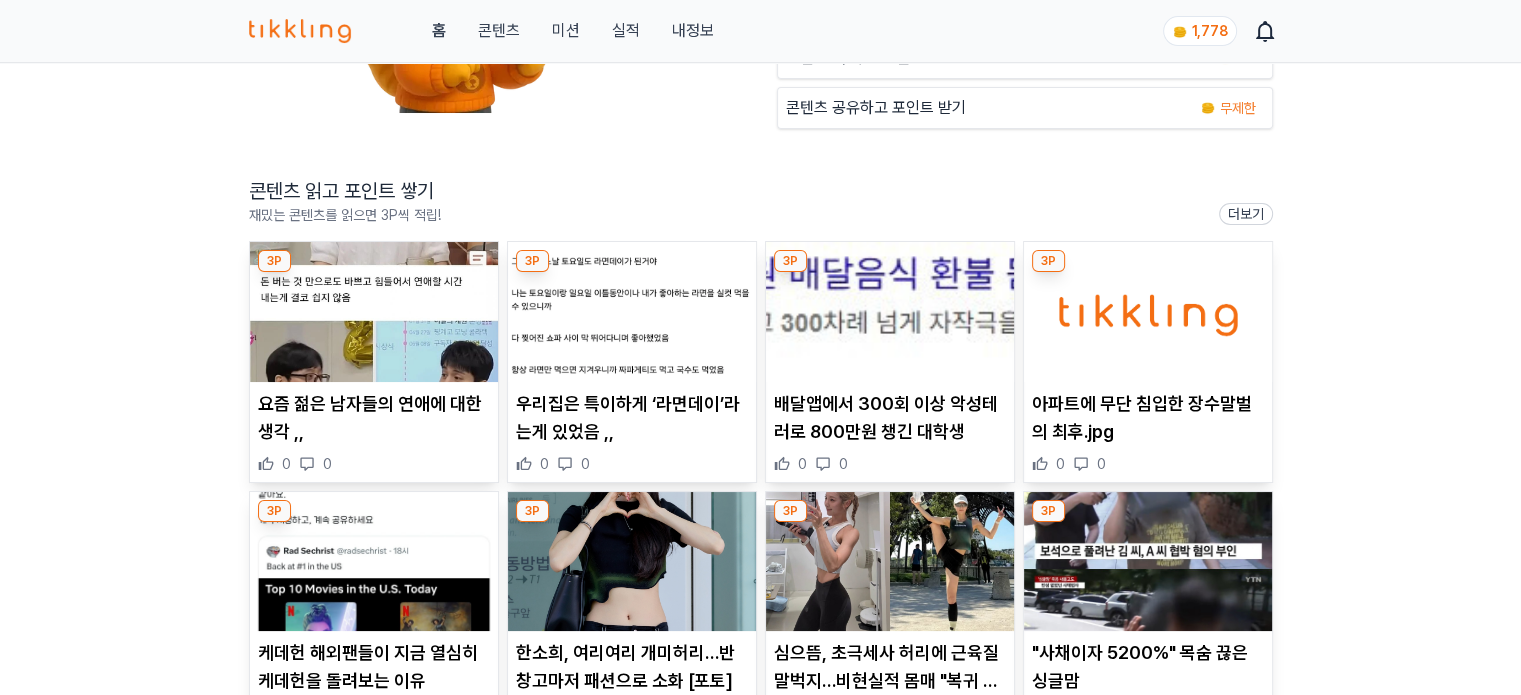 click at bounding box center (374, 312) 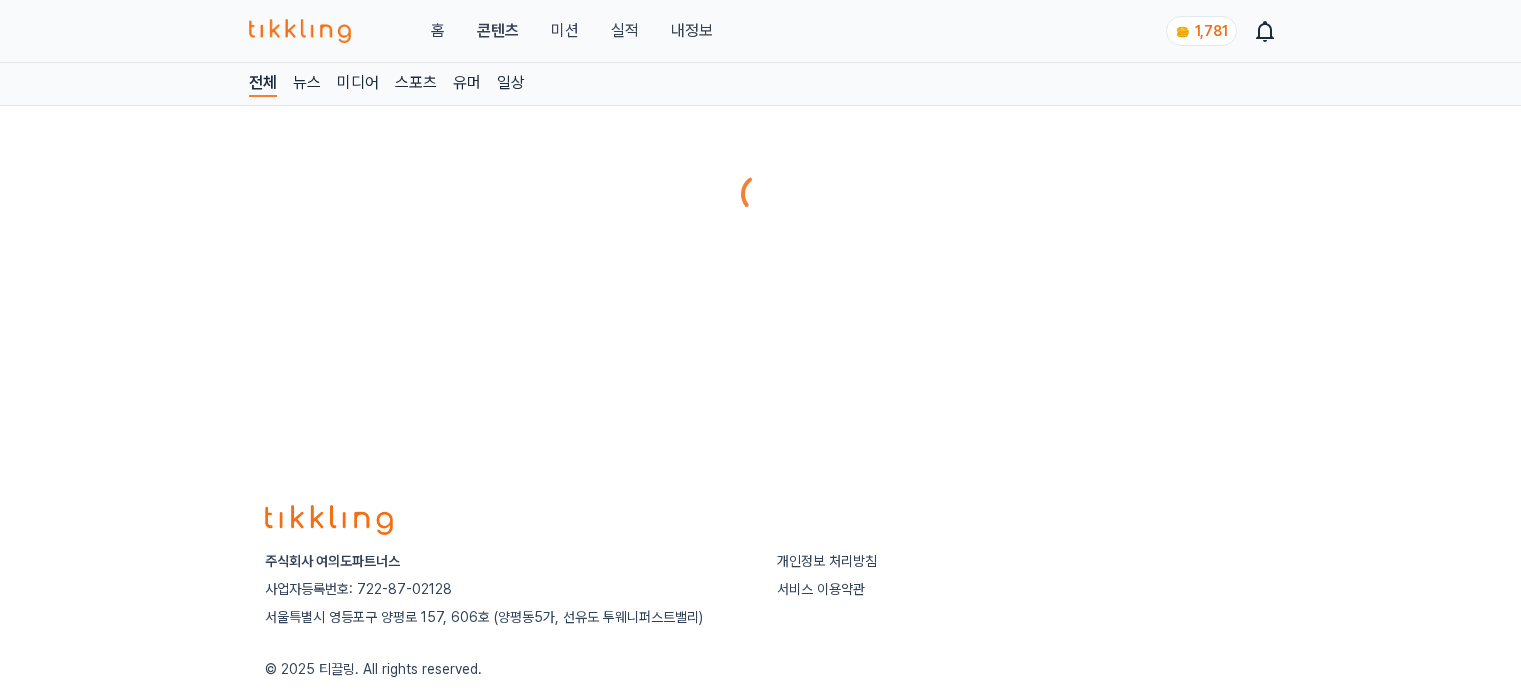 scroll, scrollTop: 0, scrollLeft: 0, axis: both 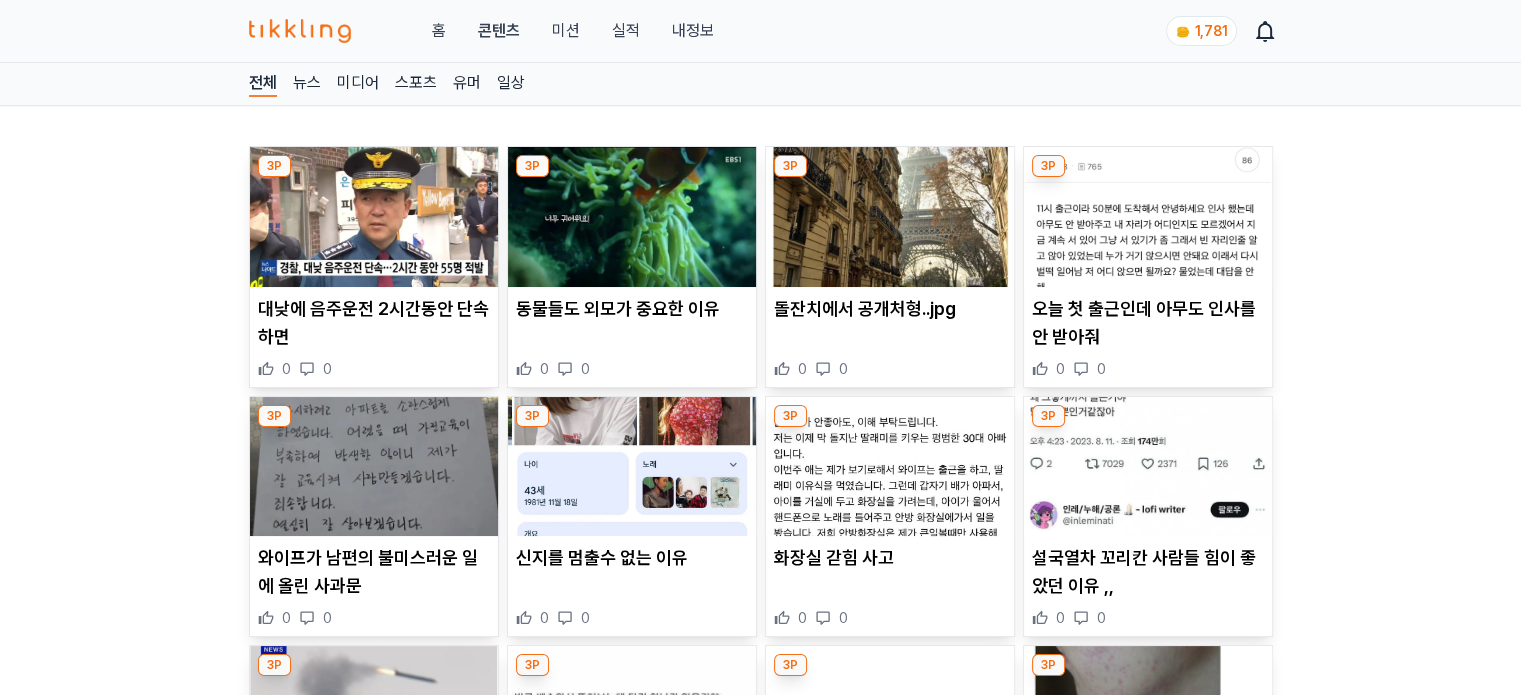 click at bounding box center (374, 217) 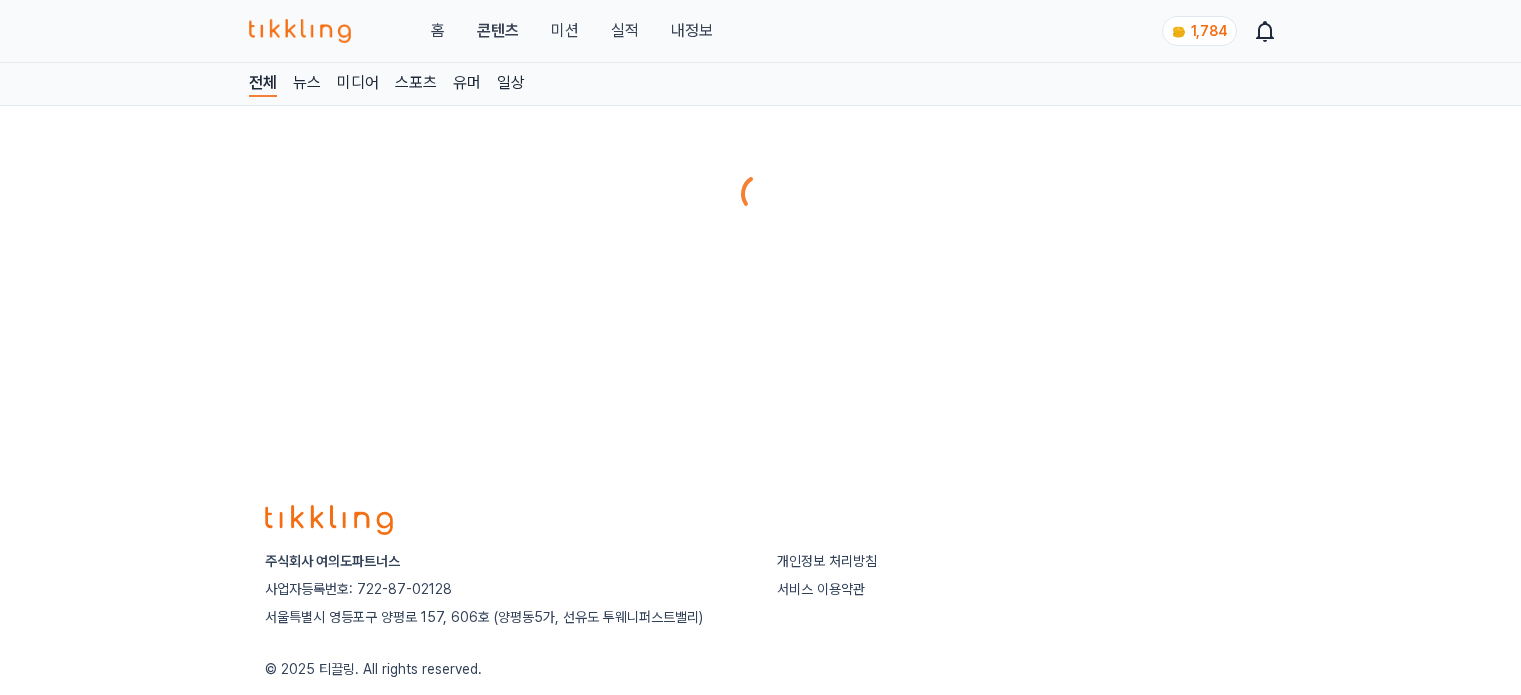 scroll, scrollTop: 0, scrollLeft: 0, axis: both 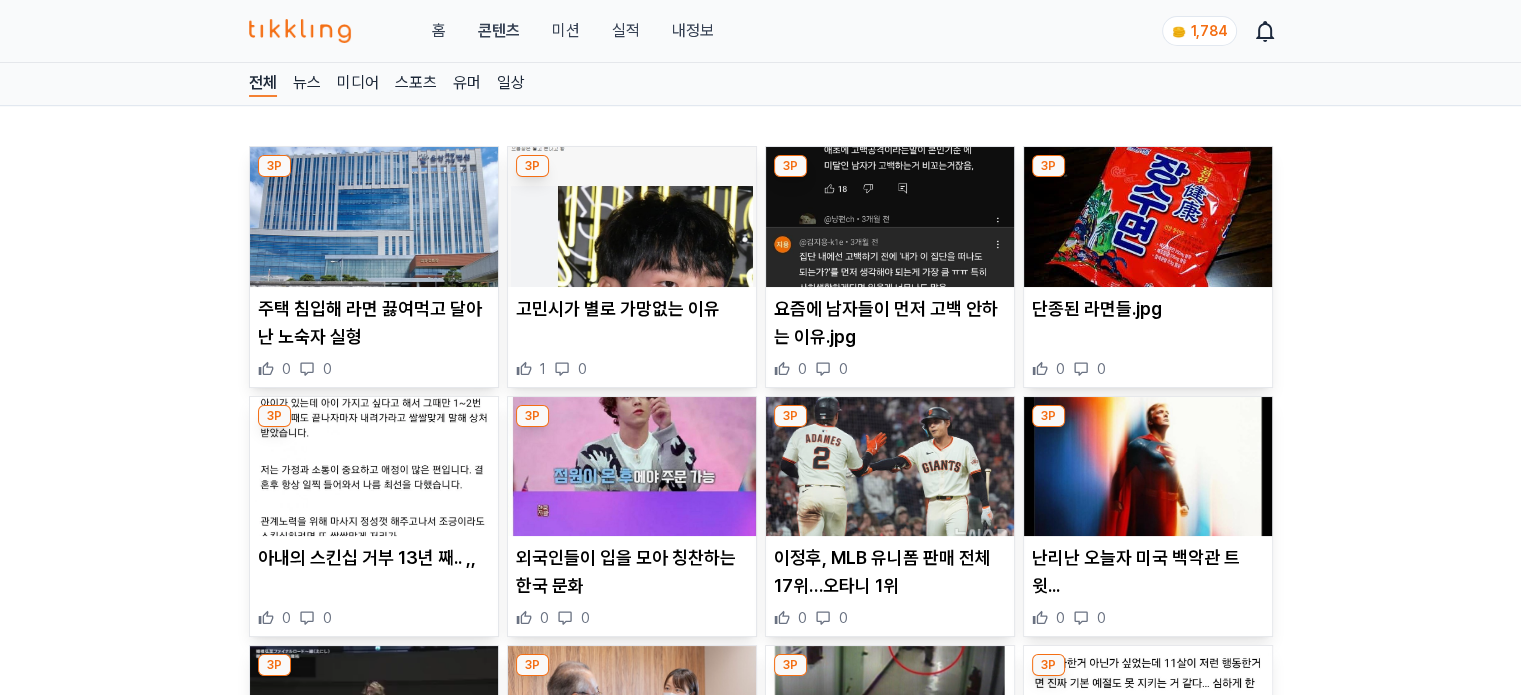 click at bounding box center [890, 467] 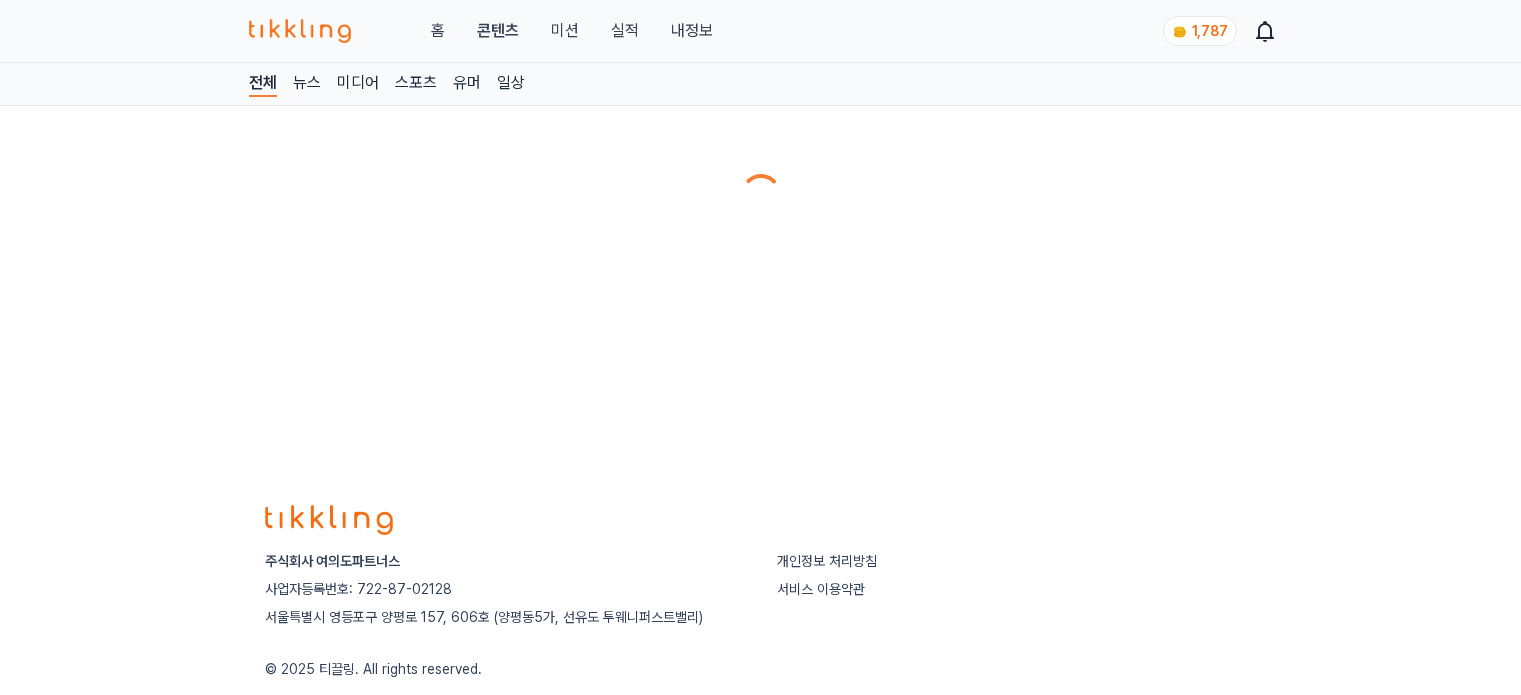 scroll, scrollTop: 0, scrollLeft: 0, axis: both 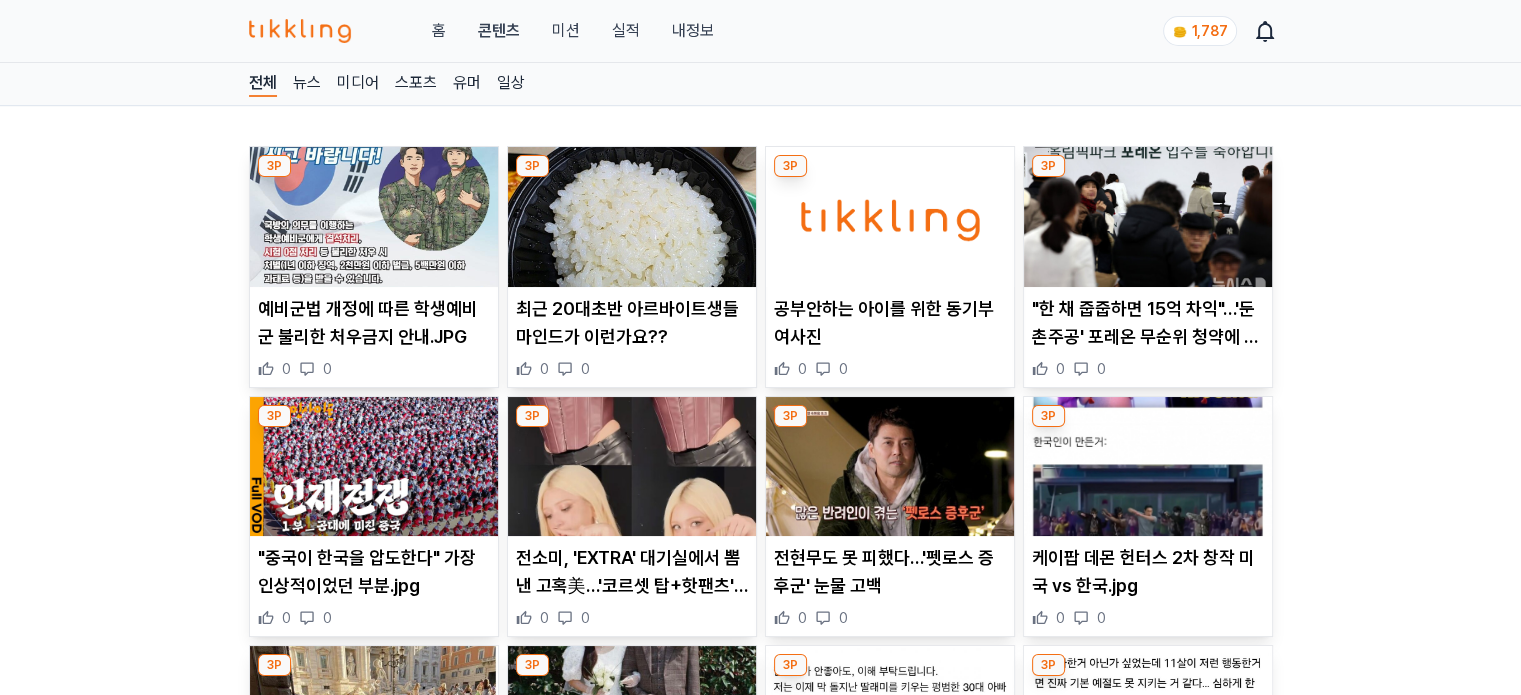 click at bounding box center (890, 217) 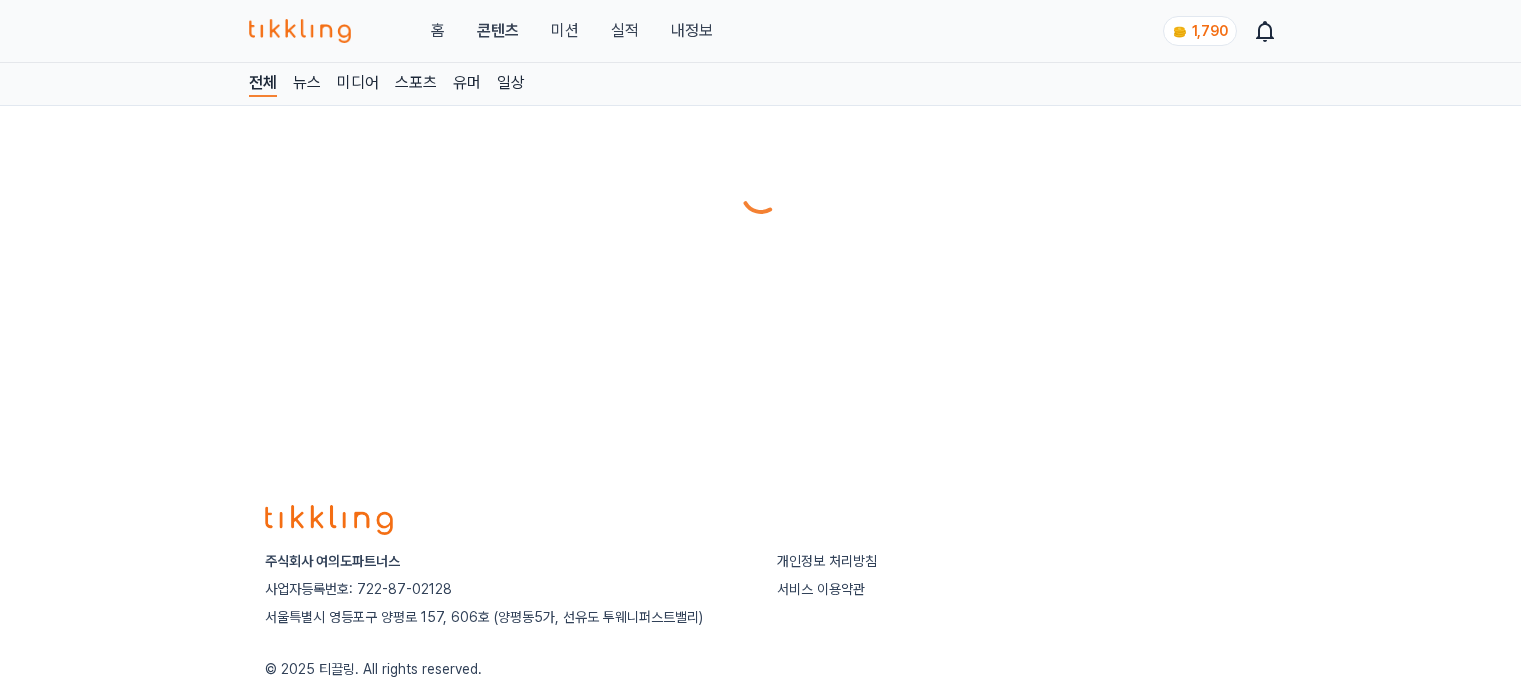 scroll, scrollTop: 0, scrollLeft: 0, axis: both 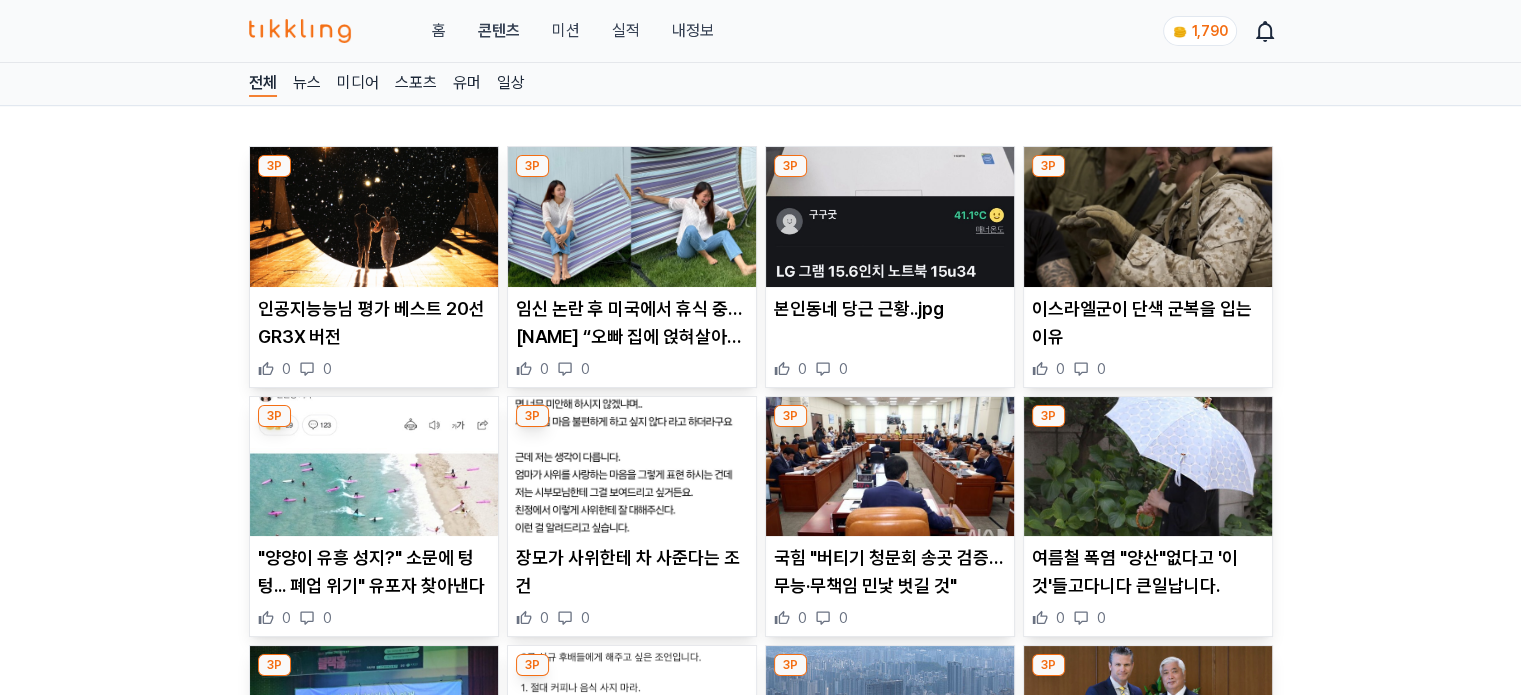 click at bounding box center [1148, 217] 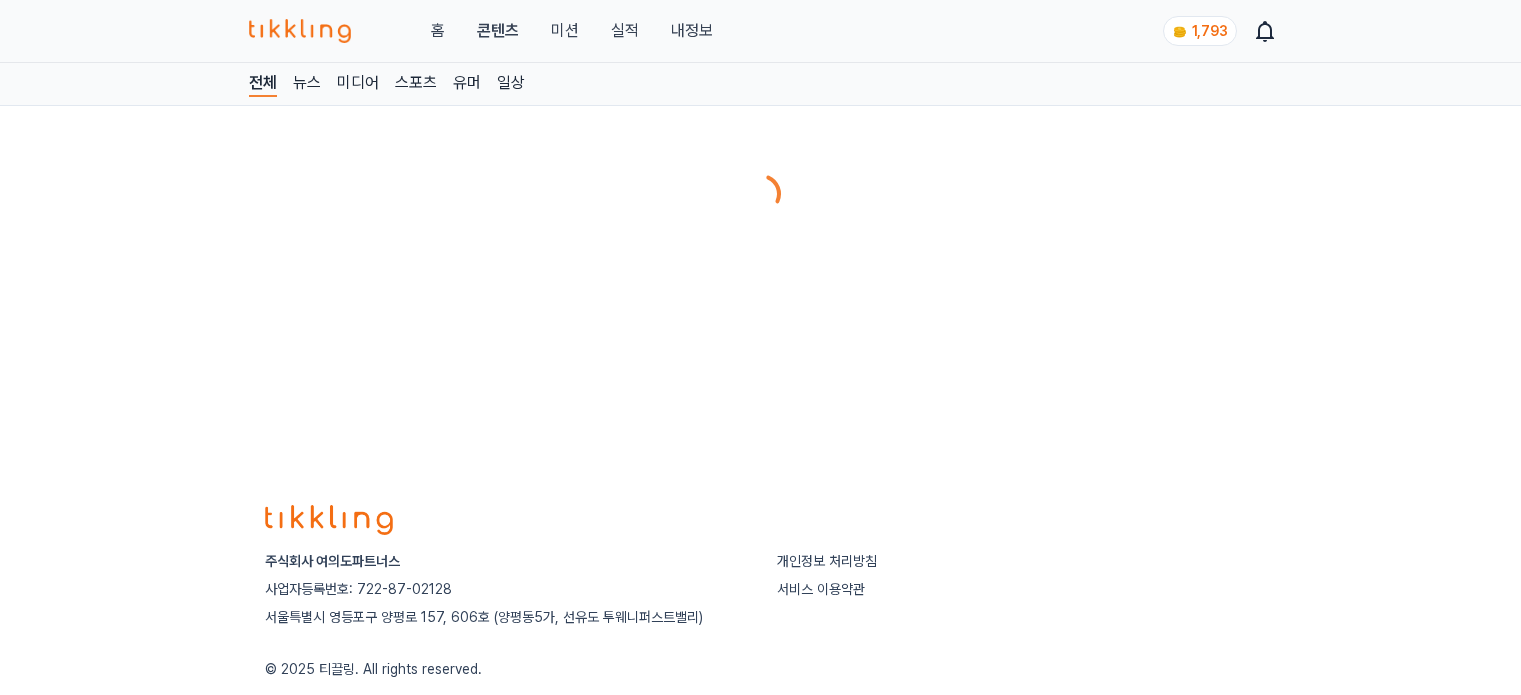 scroll, scrollTop: 0, scrollLeft: 0, axis: both 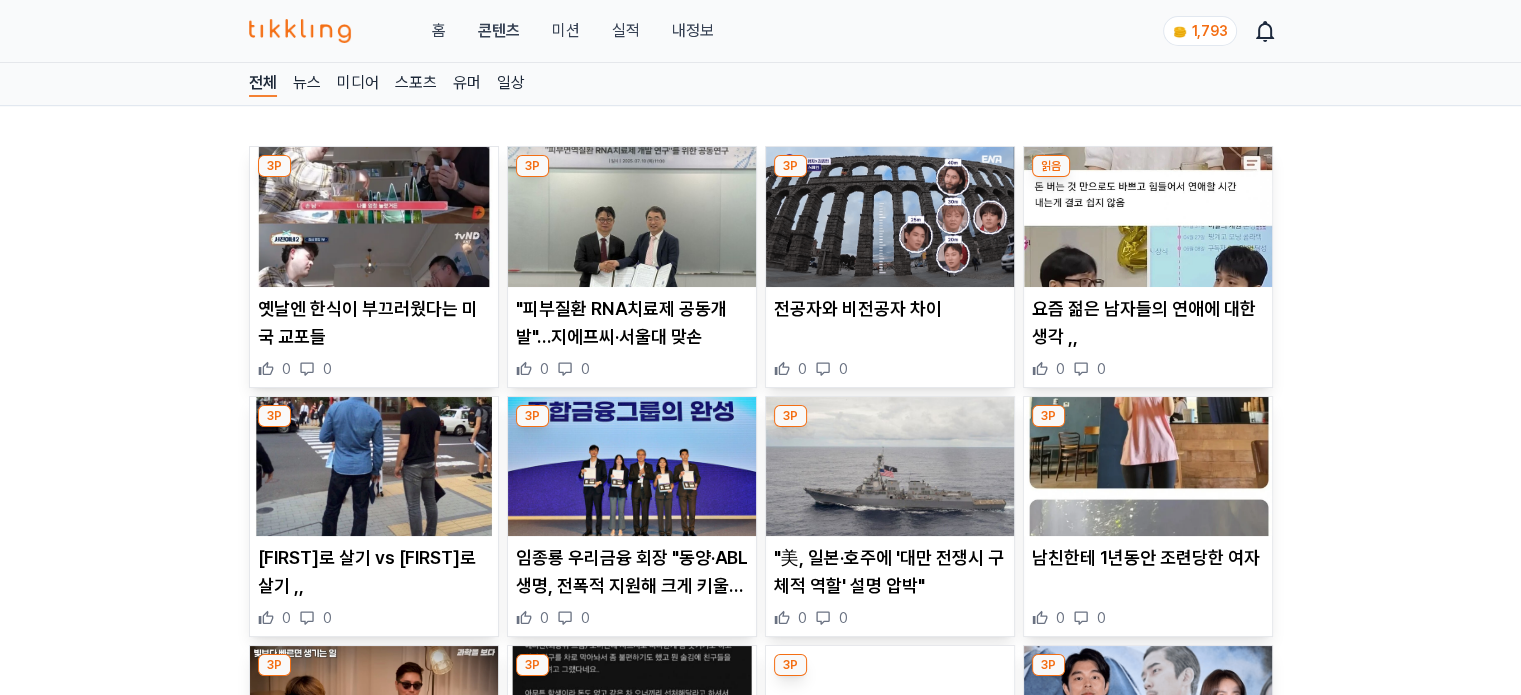 click at bounding box center [890, 217] 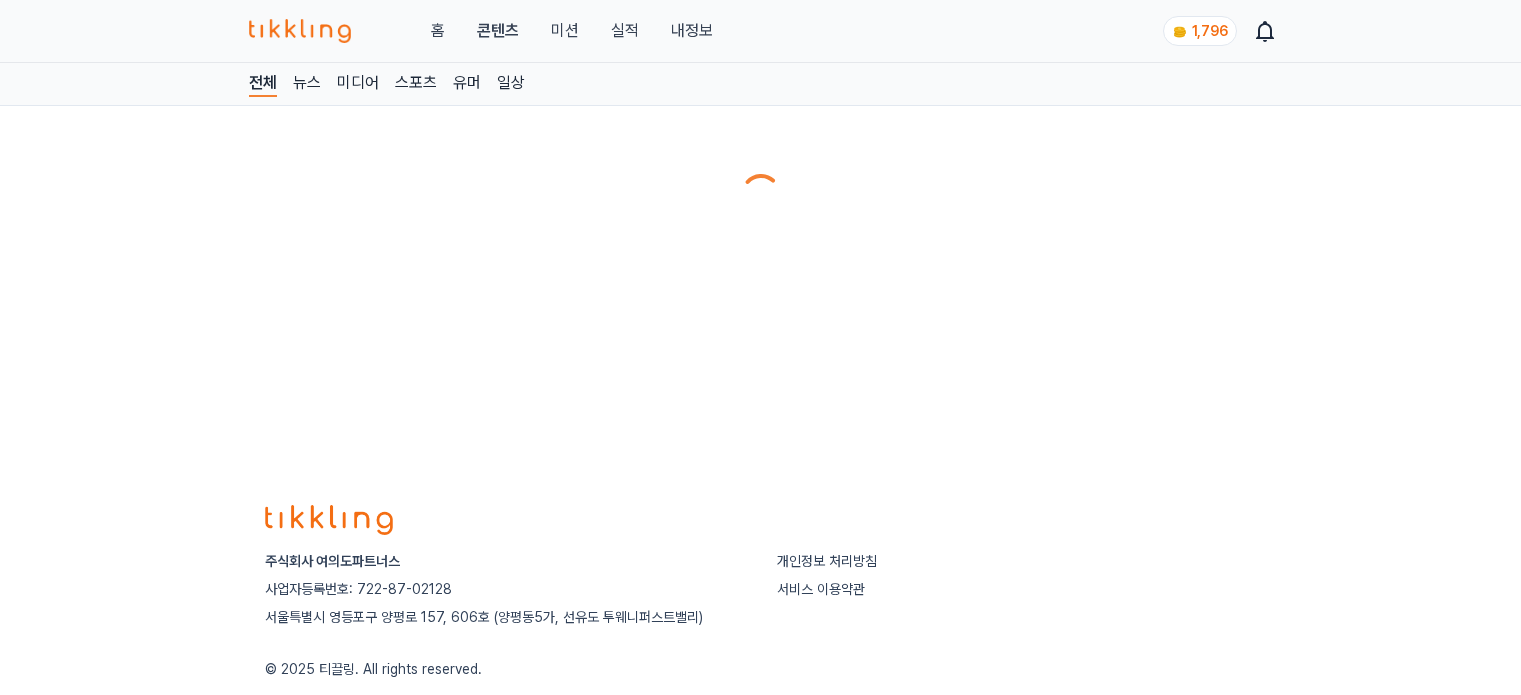 scroll, scrollTop: 0, scrollLeft: 0, axis: both 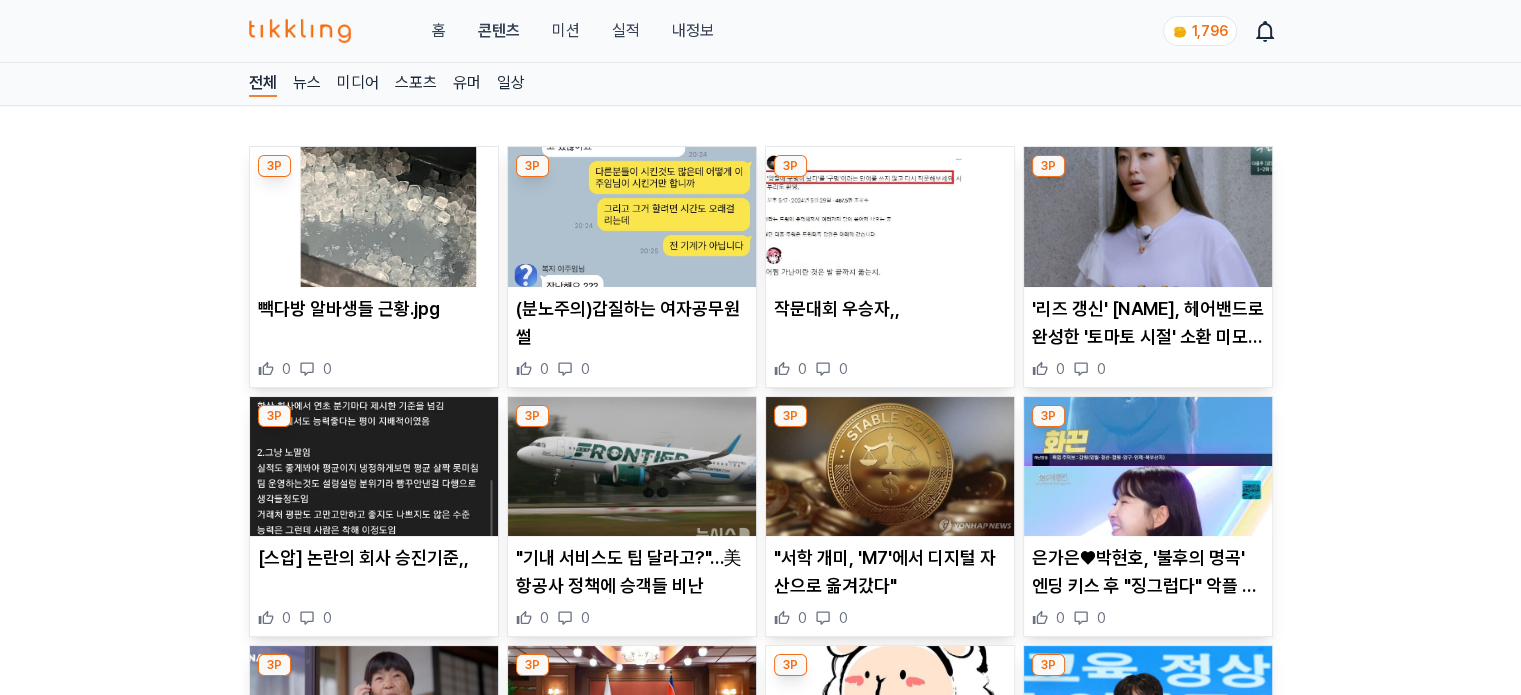 click at bounding box center [632, 217] 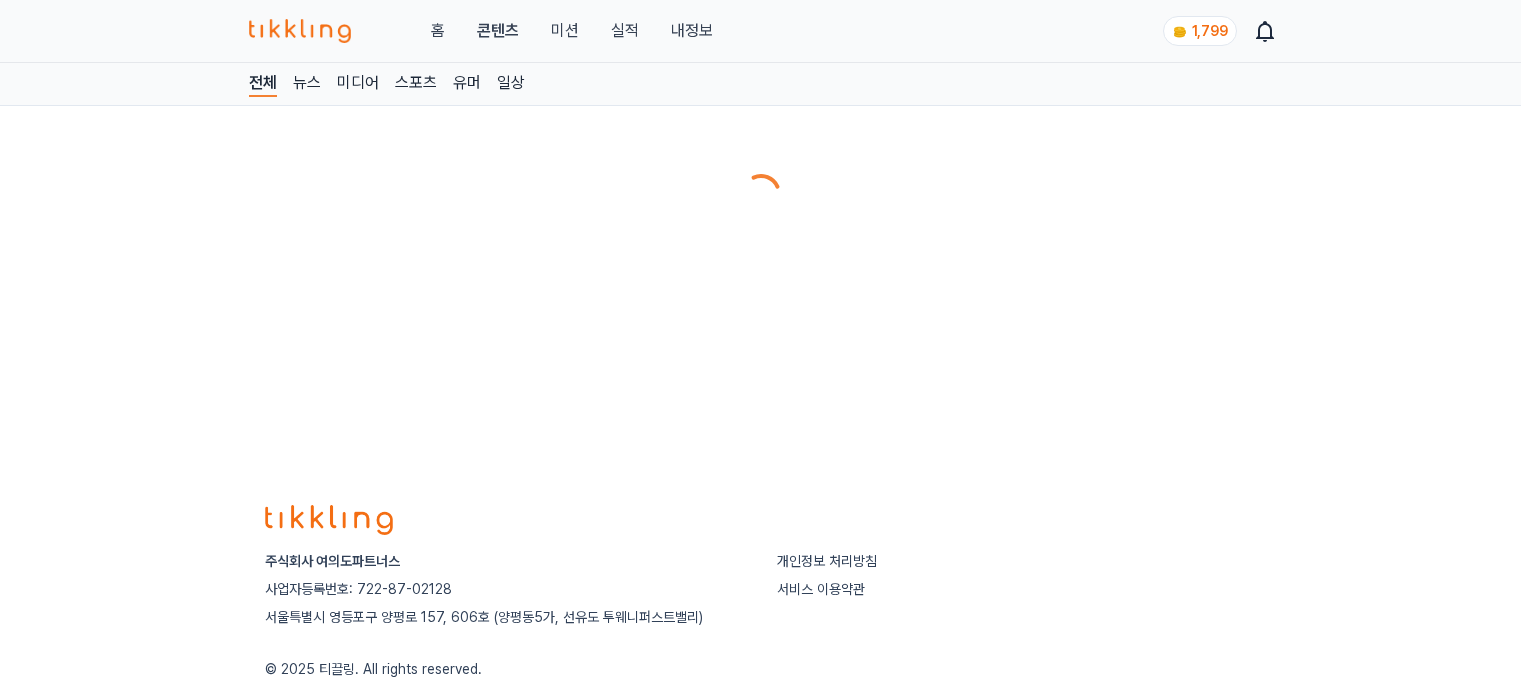 scroll, scrollTop: 0, scrollLeft: 0, axis: both 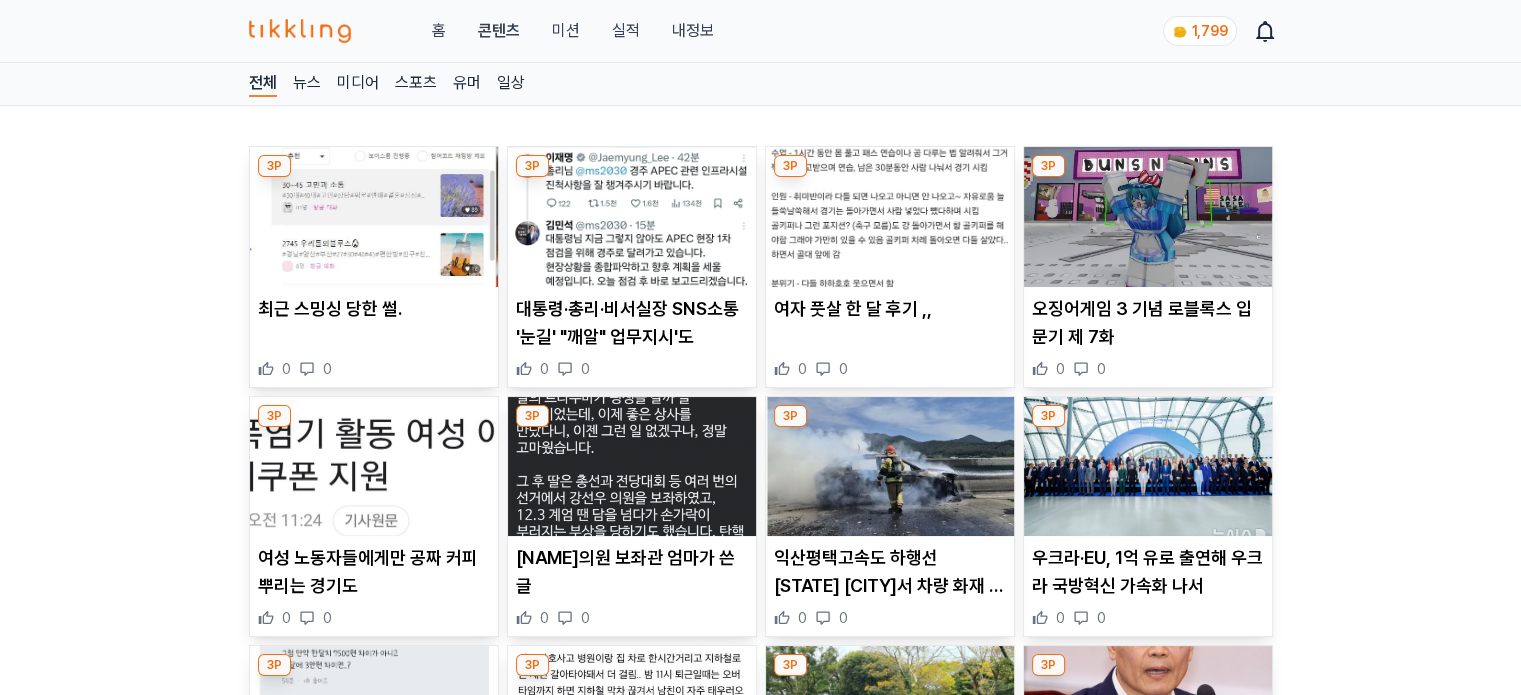 click at bounding box center (632, 467) 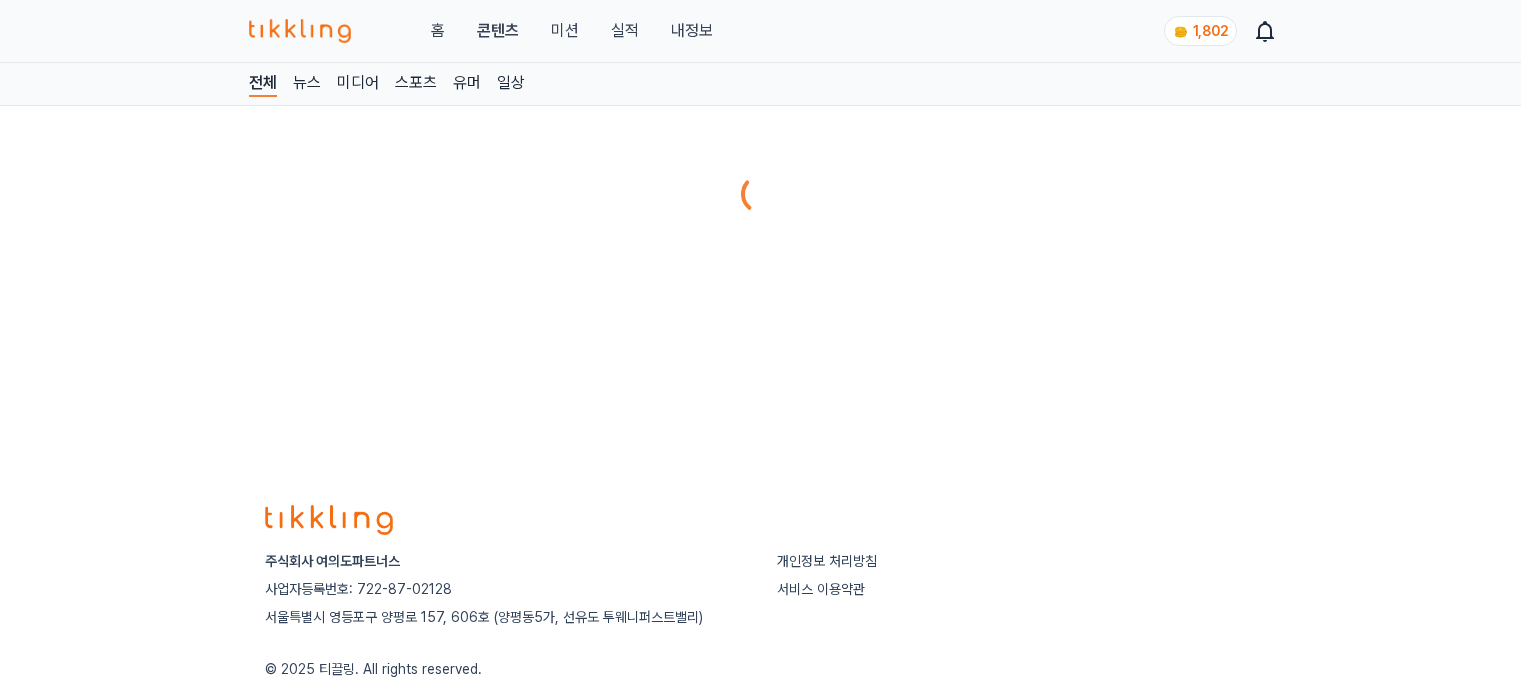 scroll, scrollTop: 0, scrollLeft: 0, axis: both 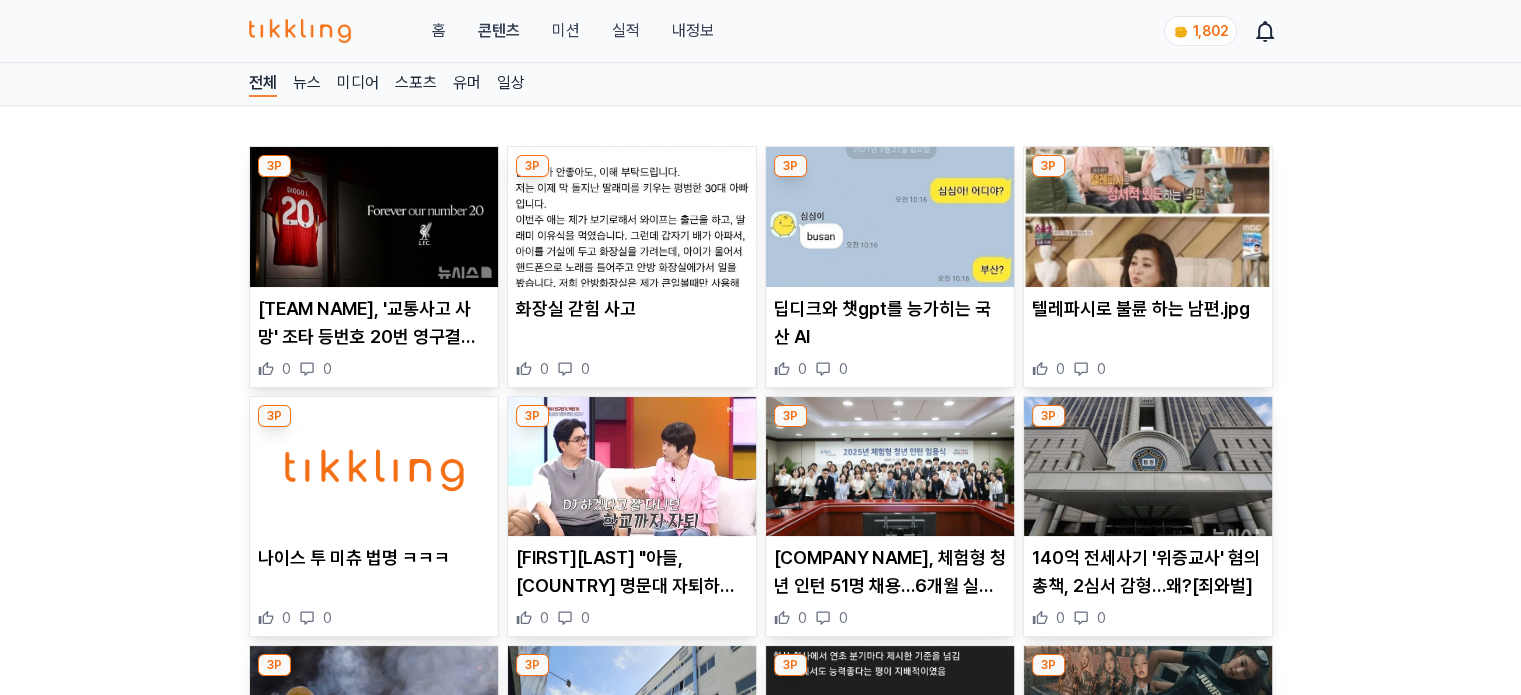 click at bounding box center [632, 217] 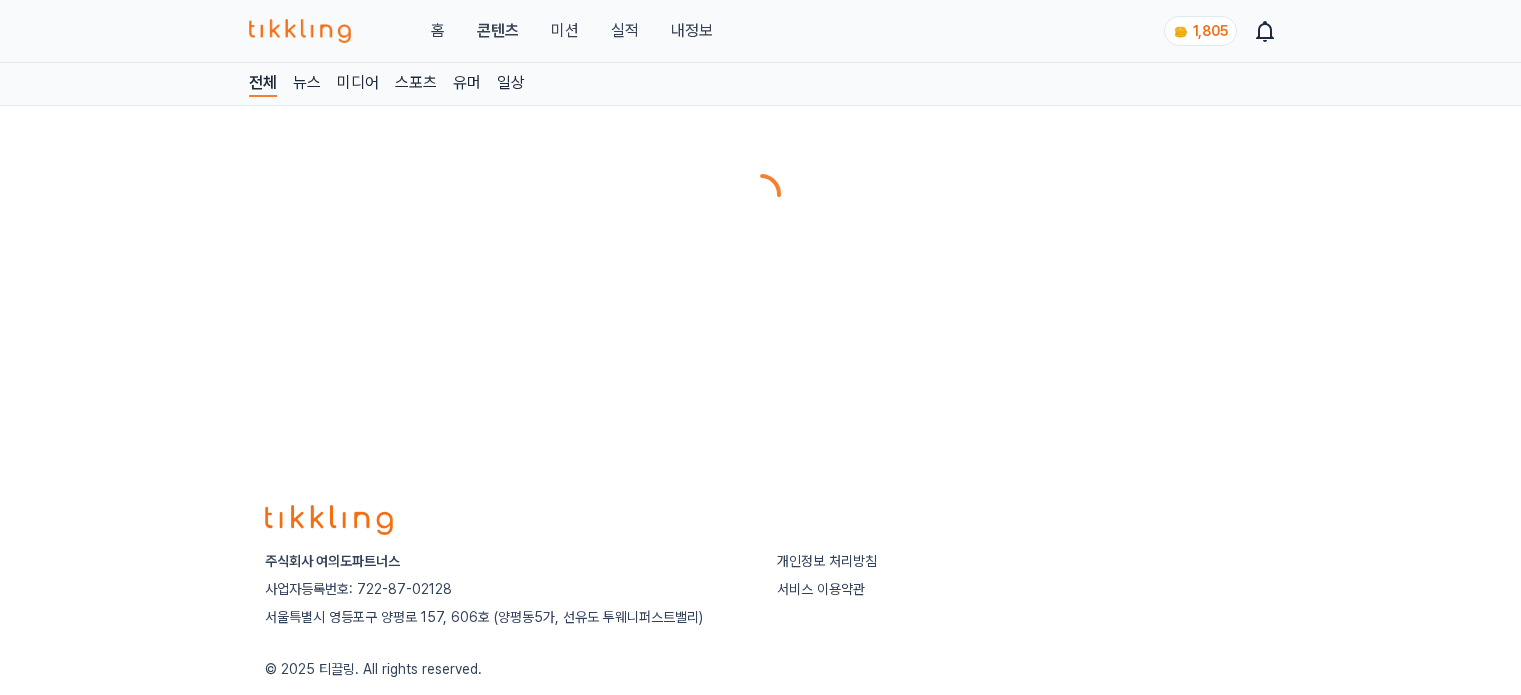 scroll, scrollTop: 0, scrollLeft: 0, axis: both 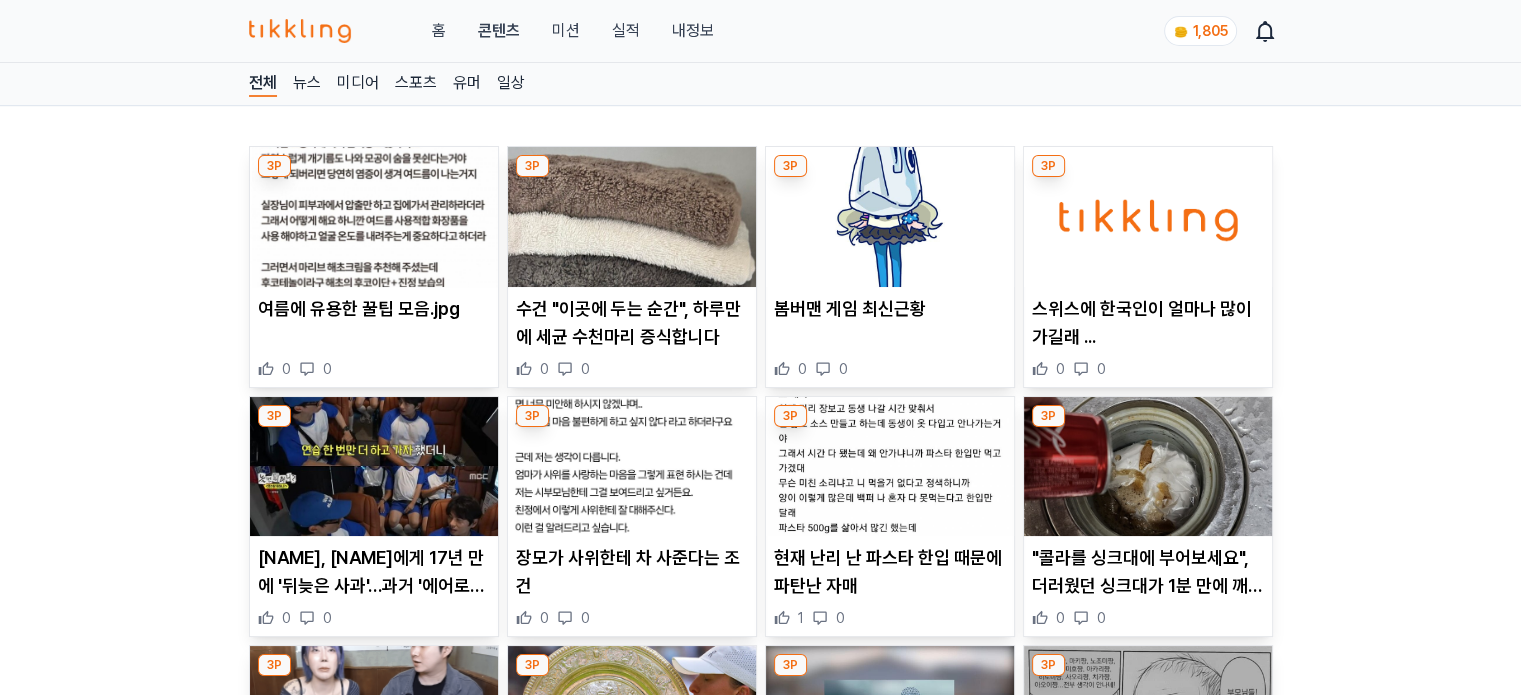 click at bounding box center [632, 217] 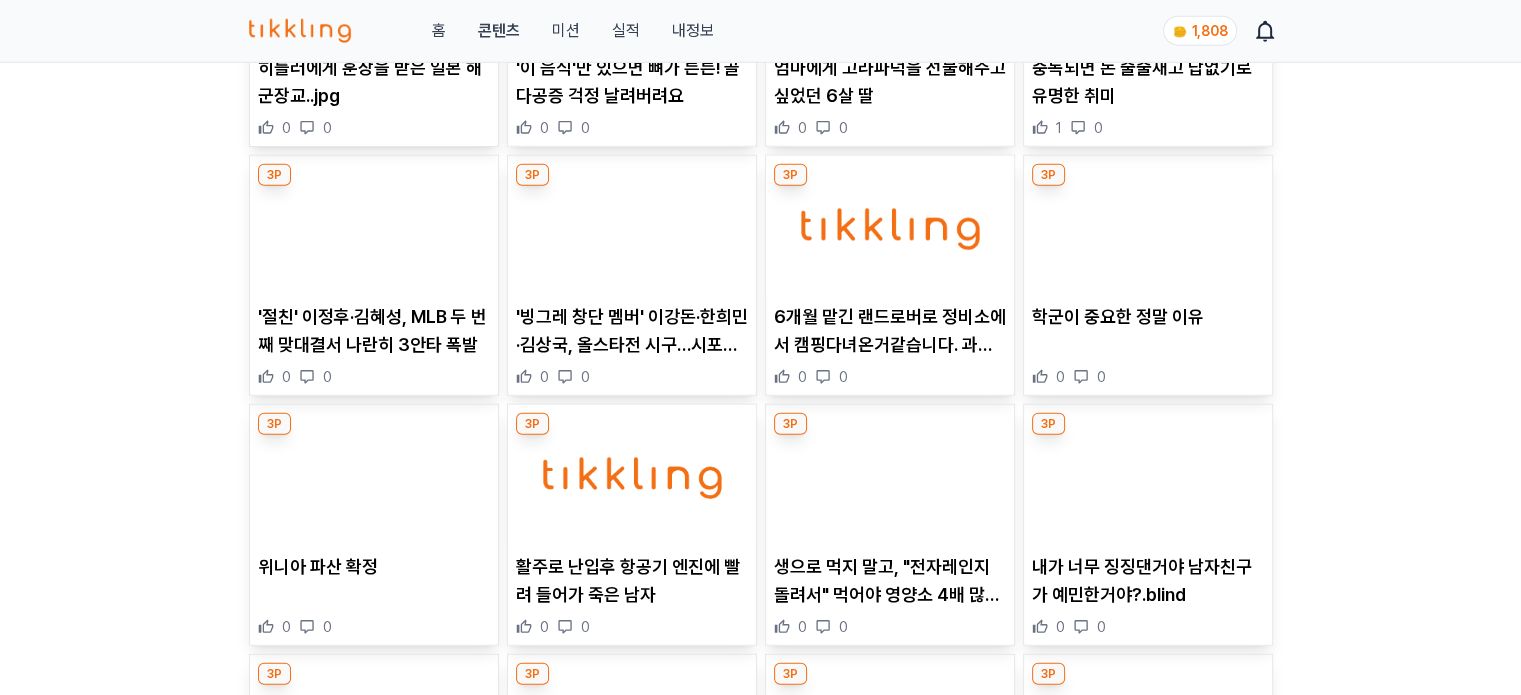 scroll, scrollTop: 6031, scrollLeft: 0, axis: vertical 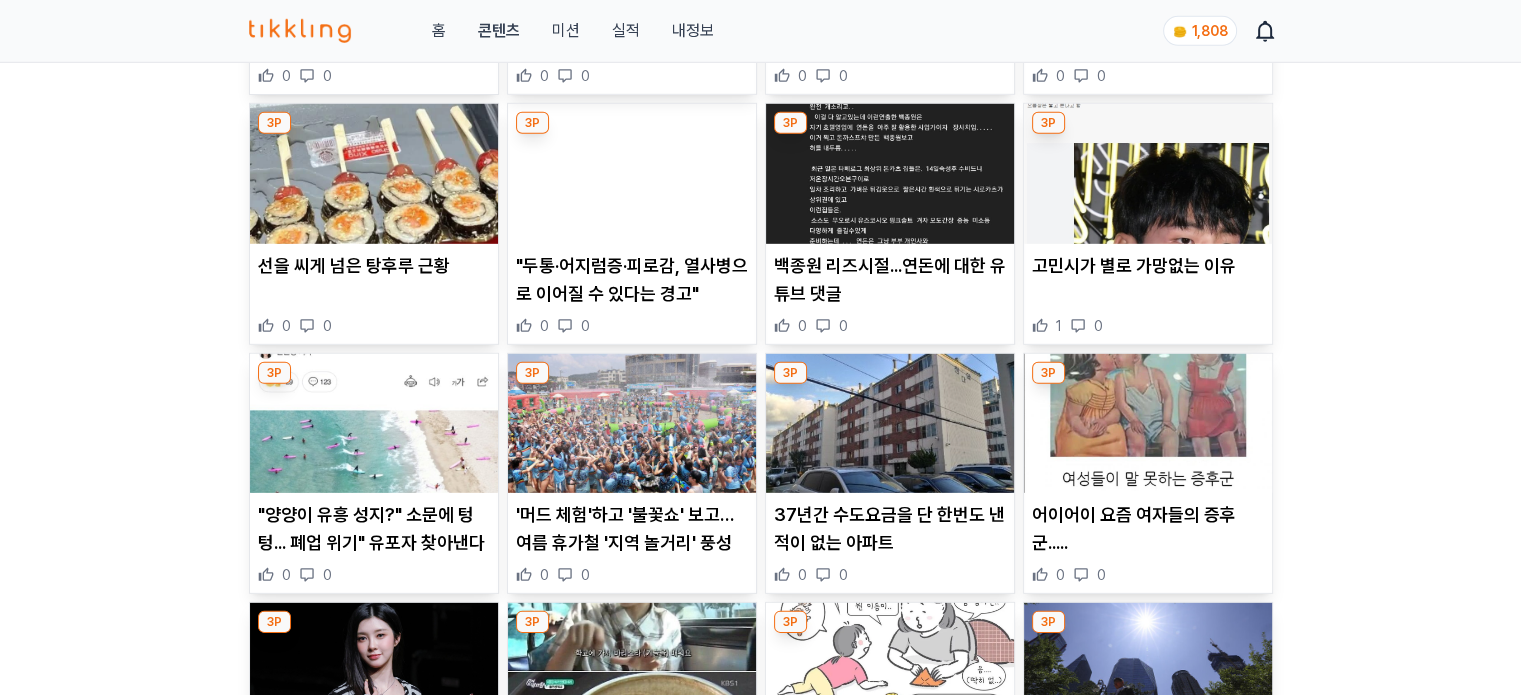 click at bounding box center [632, 174] 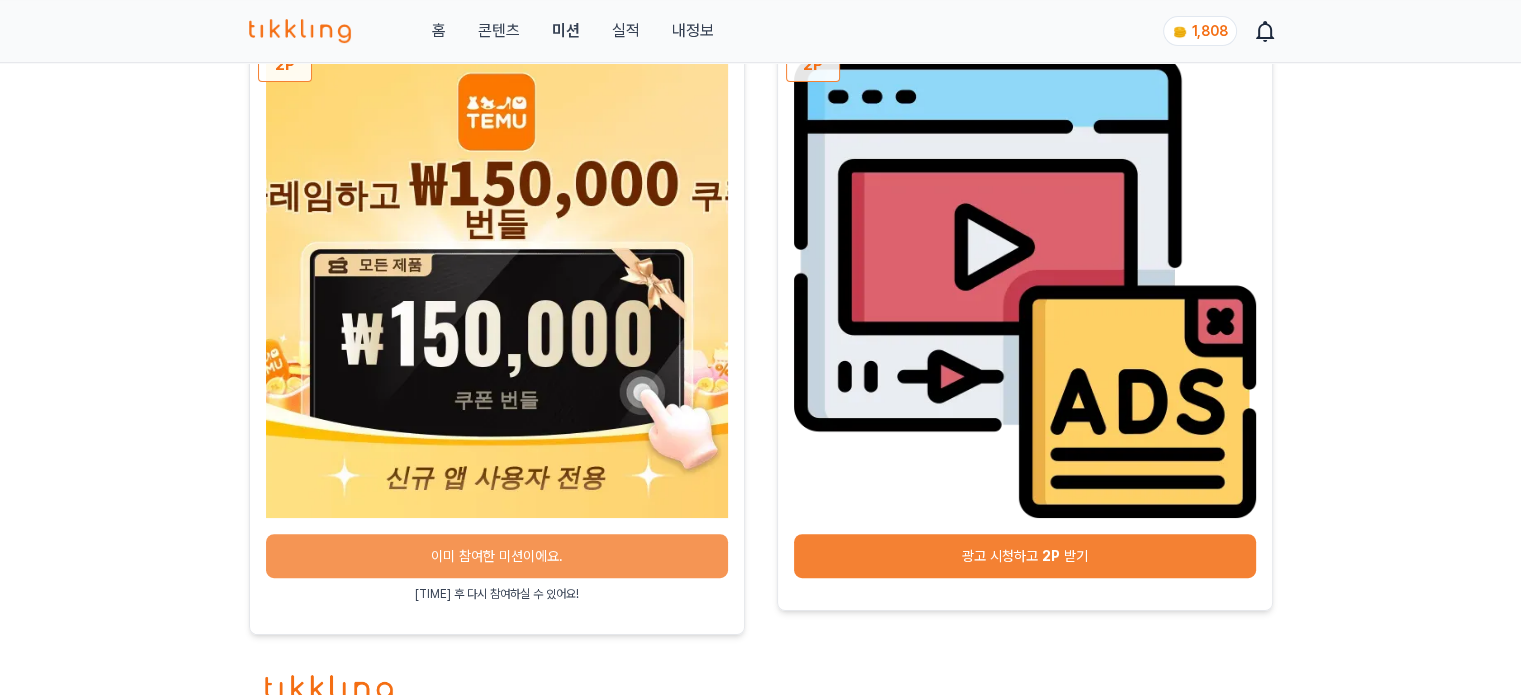 scroll, scrollTop: 900, scrollLeft: 0, axis: vertical 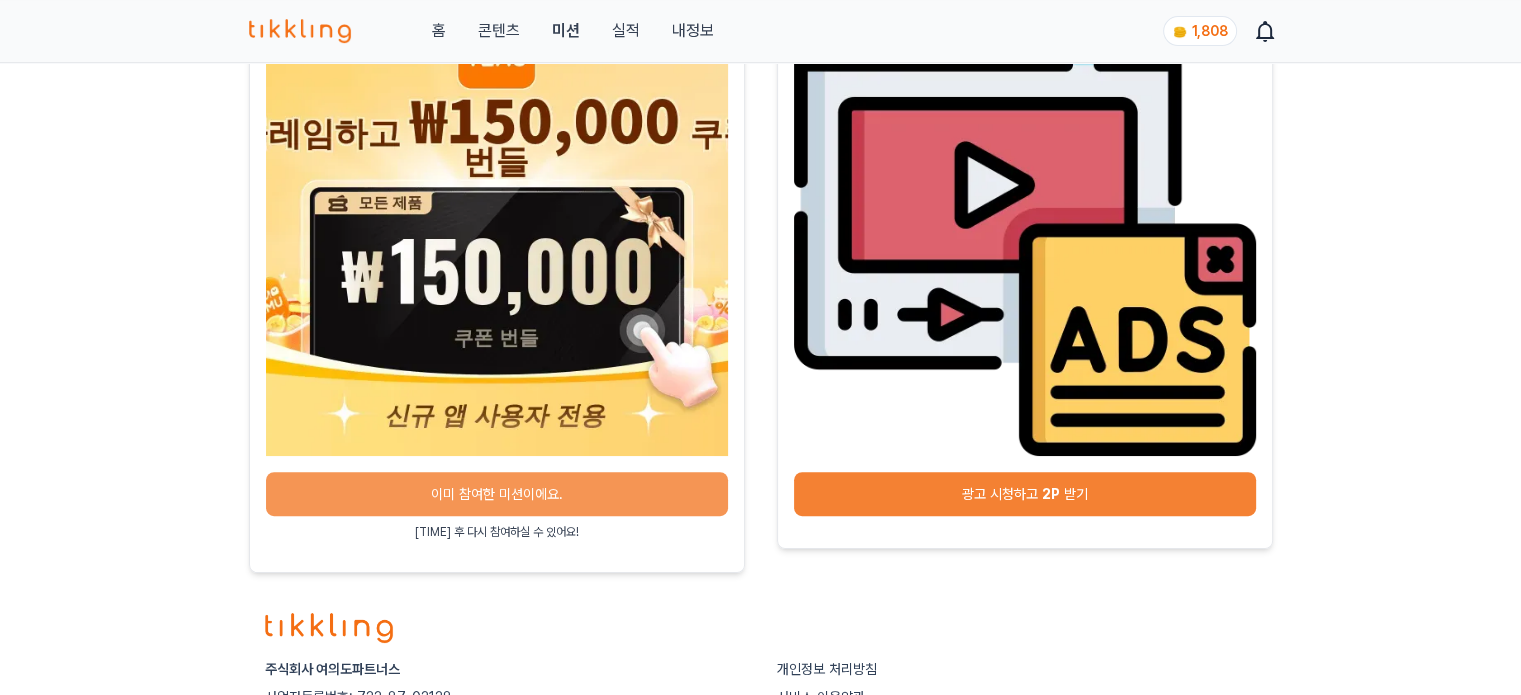 click on "광고 시청하고  2P  받기" at bounding box center (1025, 494) 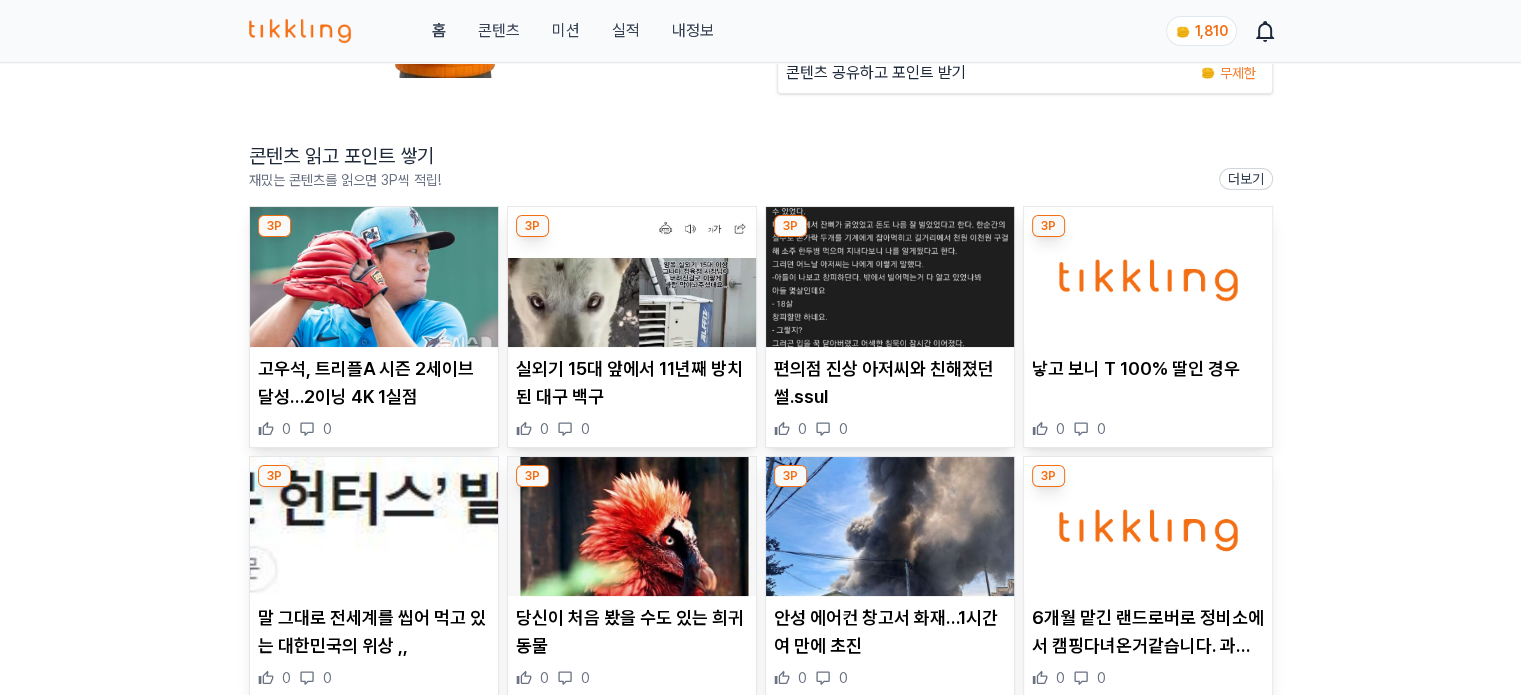 scroll, scrollTop: 400, scrollLeft: 0, axis: vertical 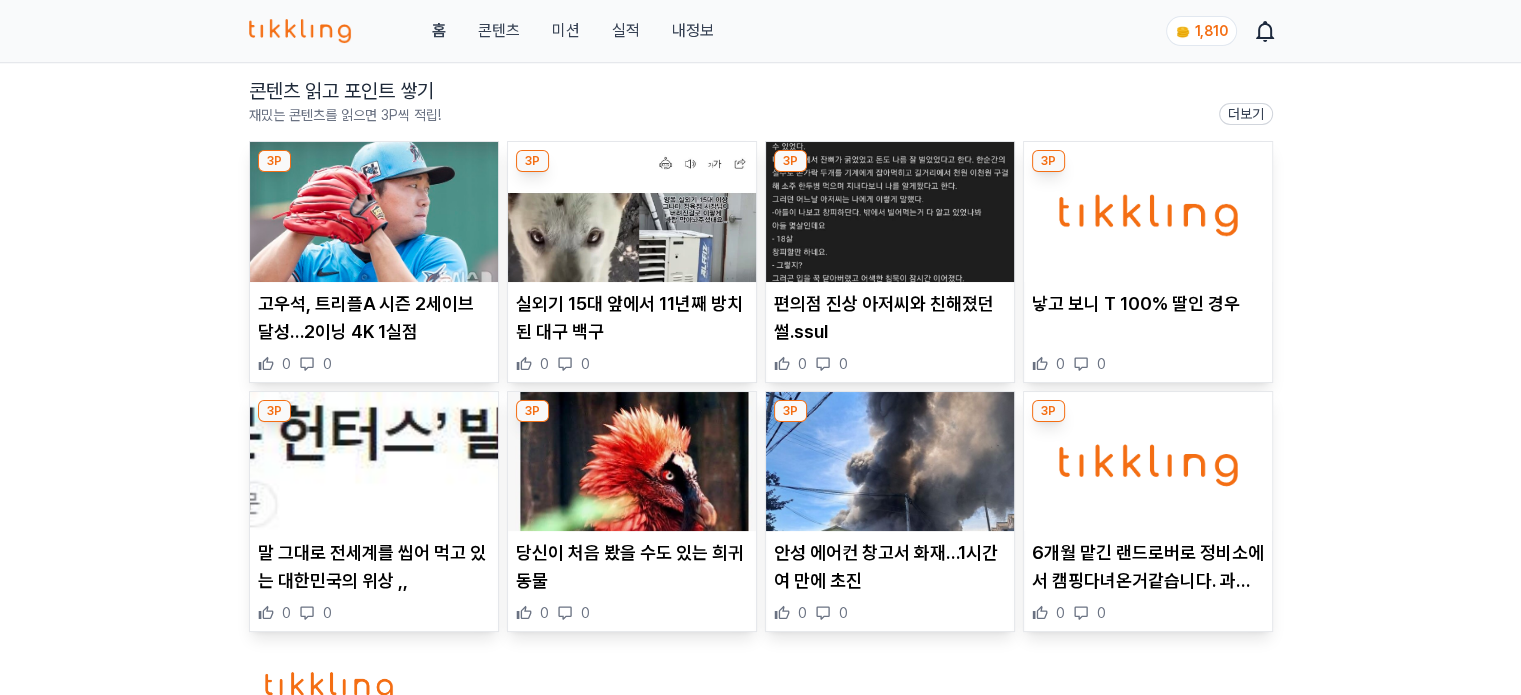 click at bounding box center (374, 212) 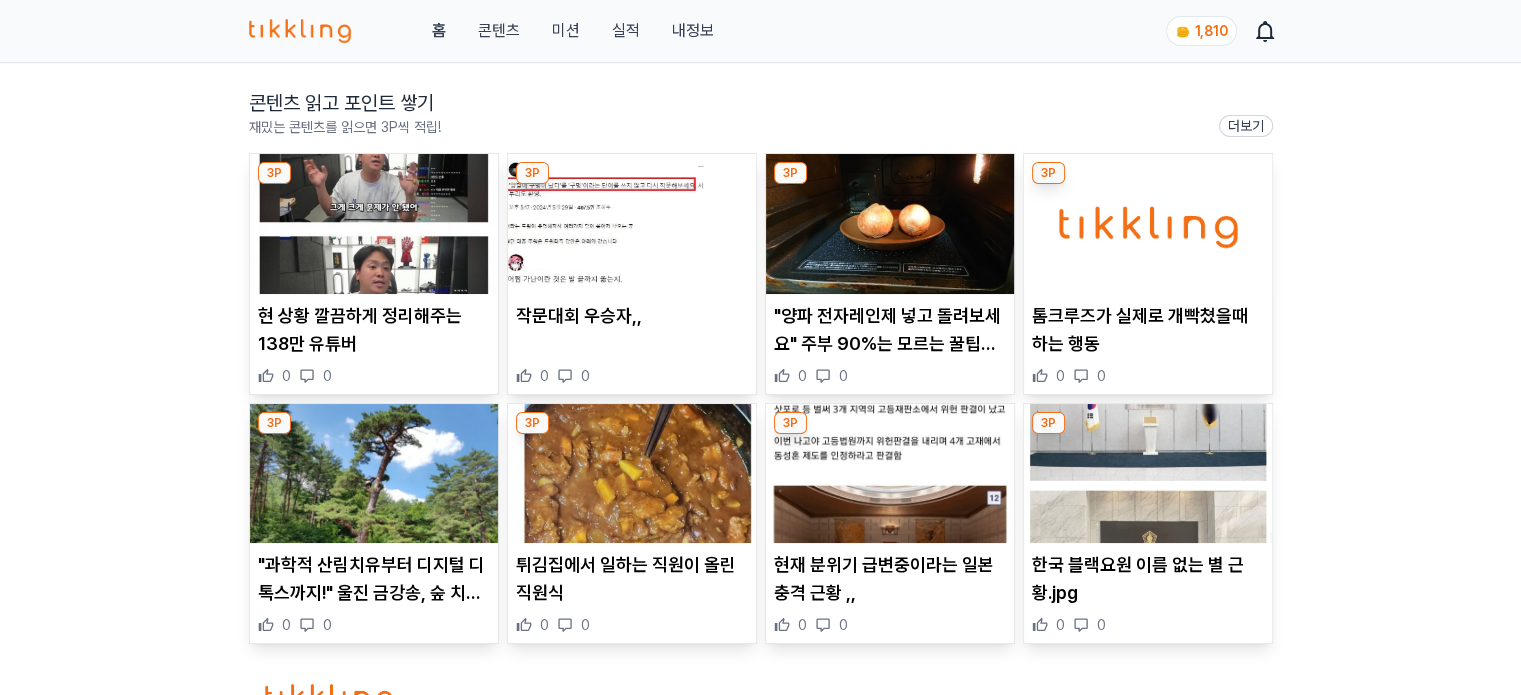 scroll, scrollTop: 400, scrollLeft: 0, axis: vertical 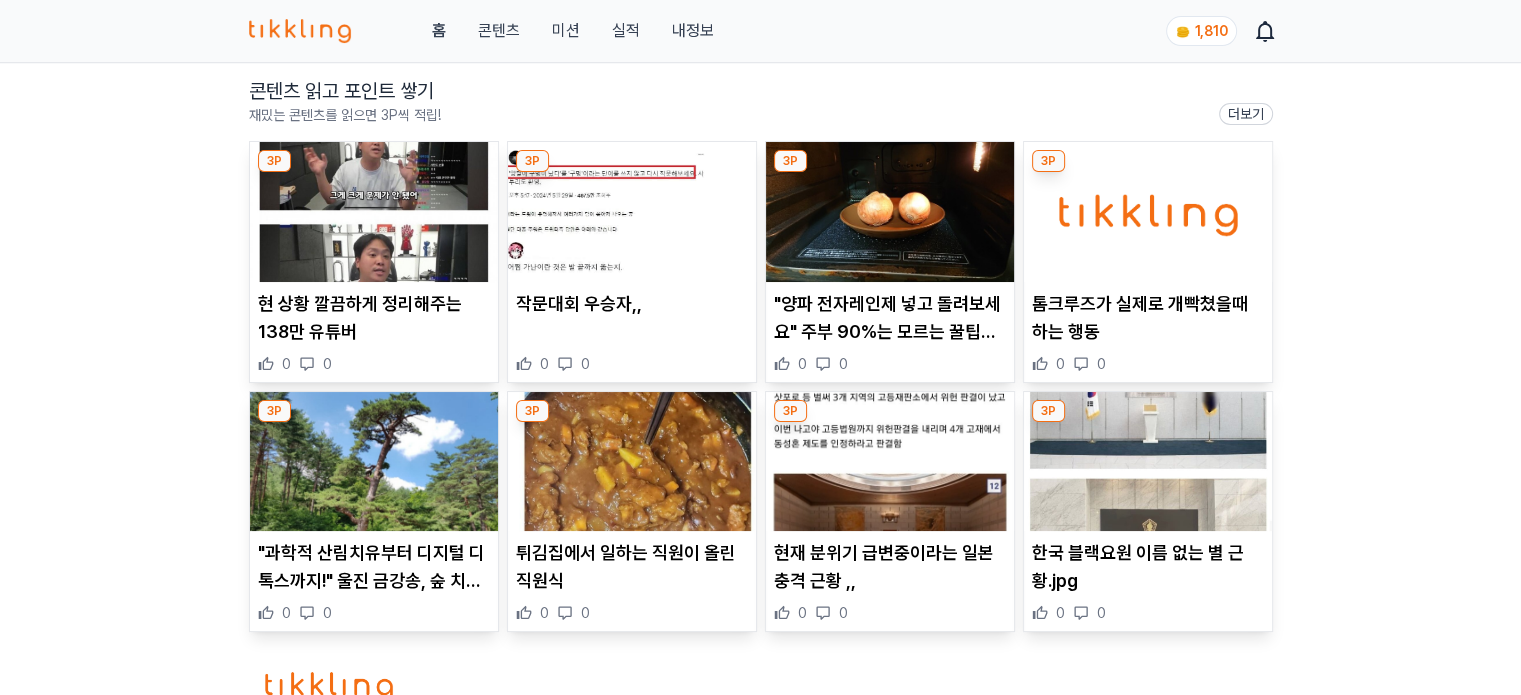 click at bounding box center [374, 212] 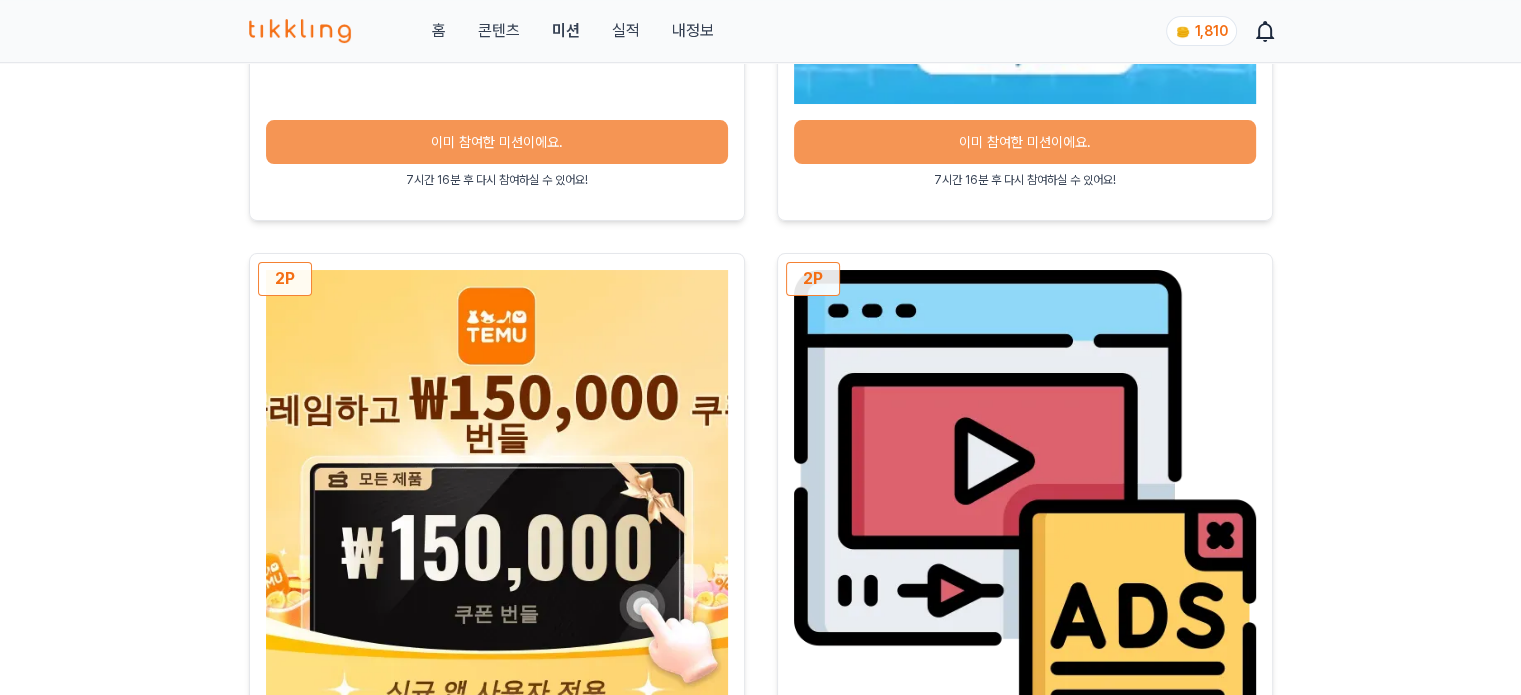 scroll, scrollTop: 800, scrollLeft: 0, axis: vertical 